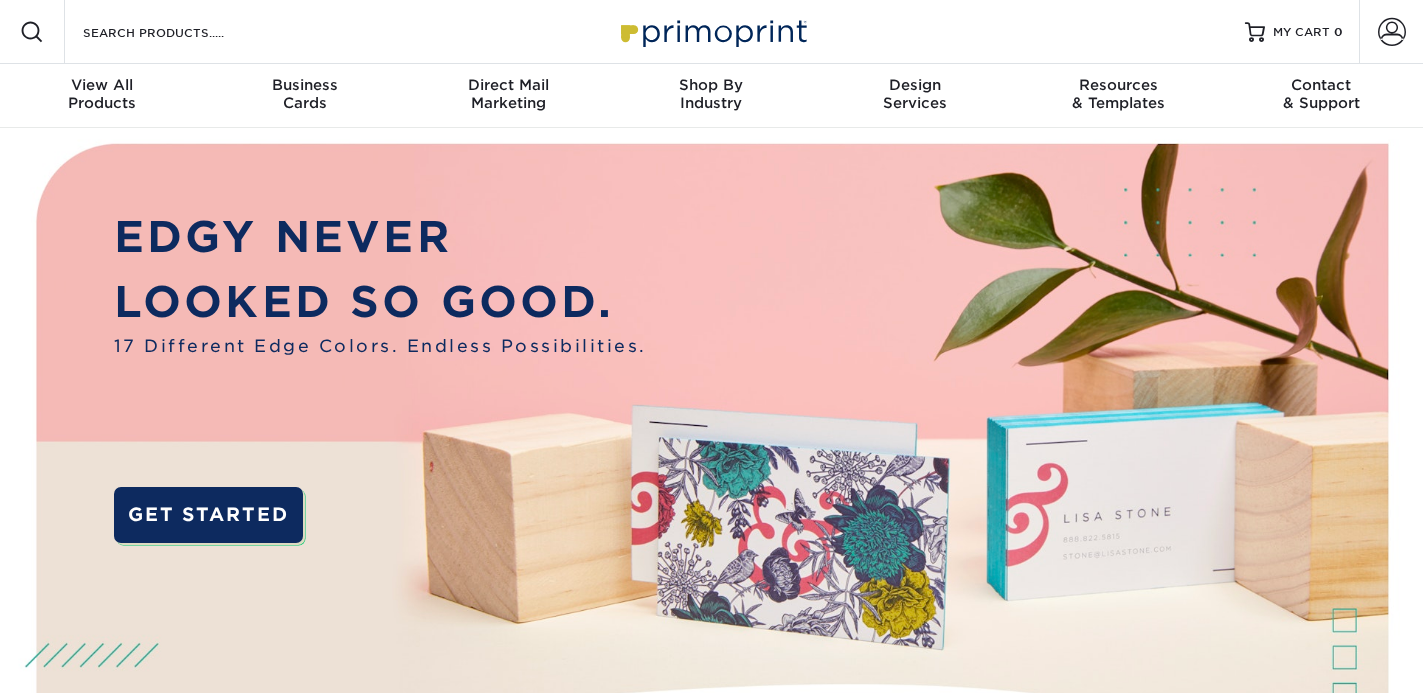 scroll, scrollTop: 0, scrollLeft: 0, axis: both 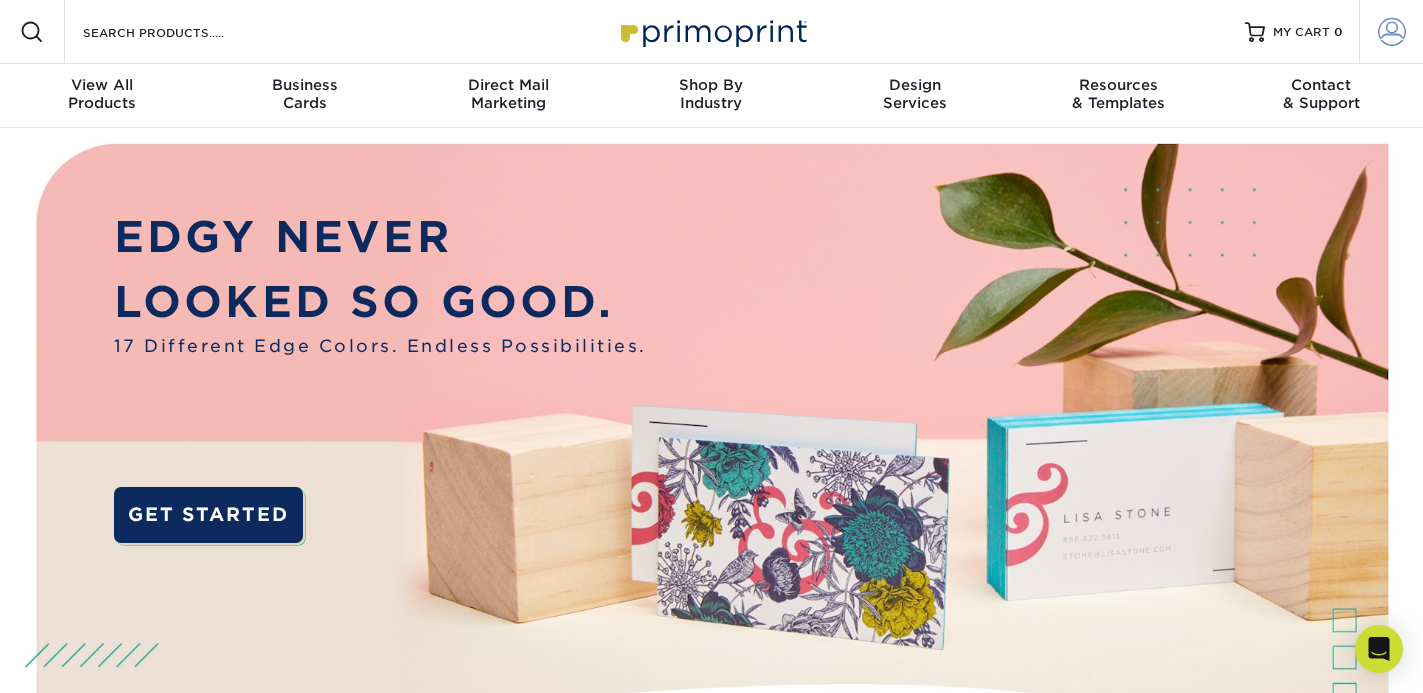 click at bounding box center (1392, 32) 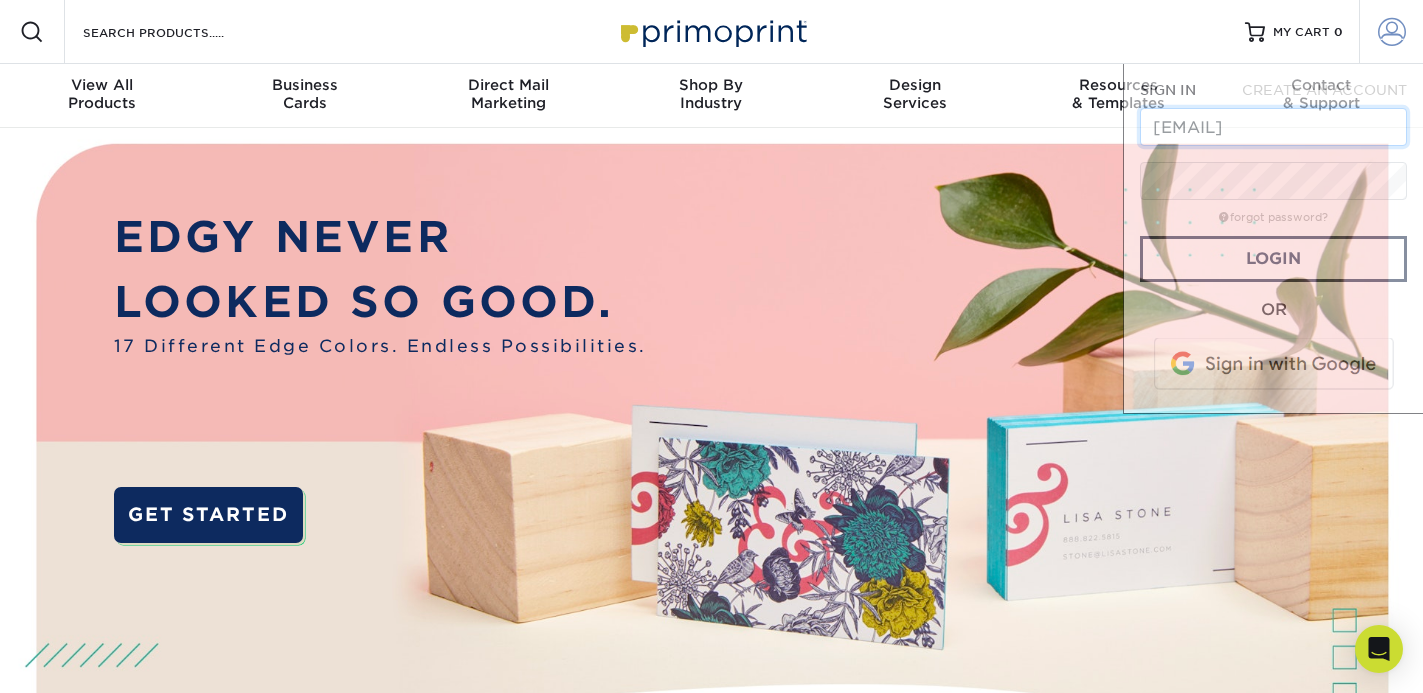 scroll, scrollTop: 0, scrollLeft: 30, axis: horizontal 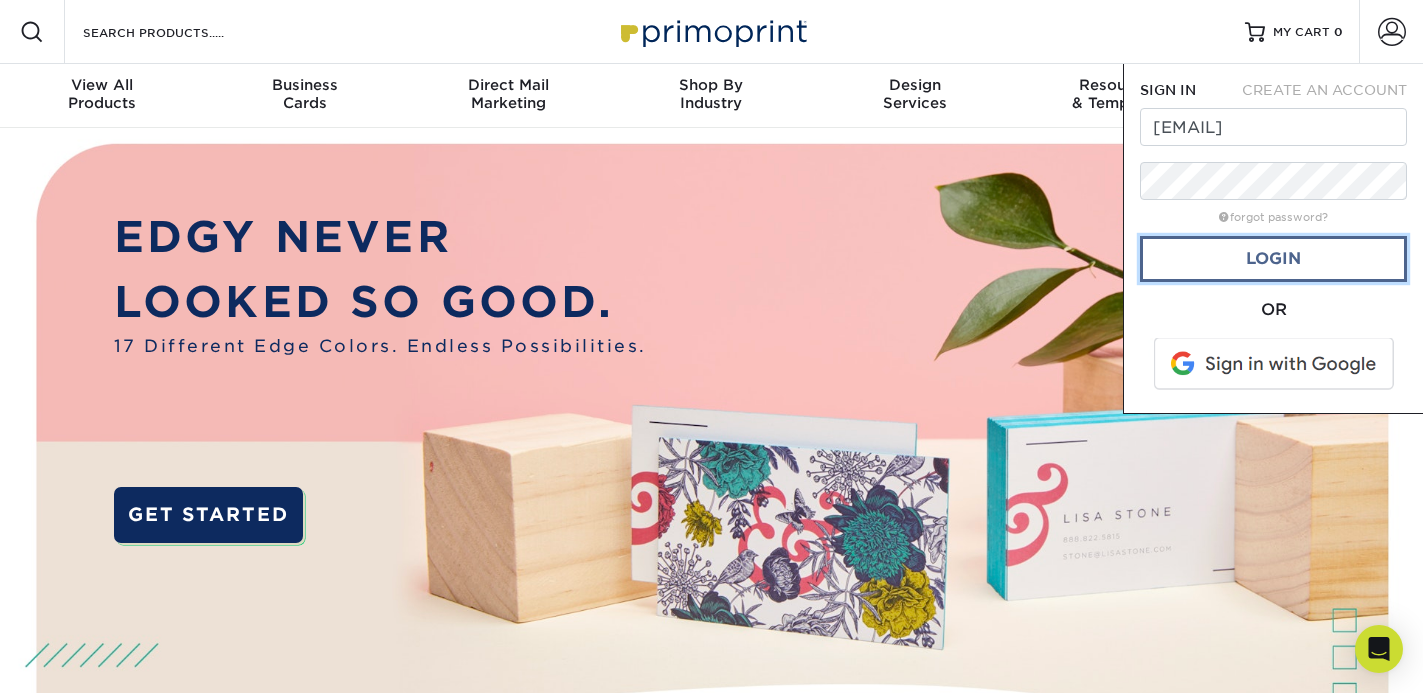click on "Login" at bounding box center (1273, 259) 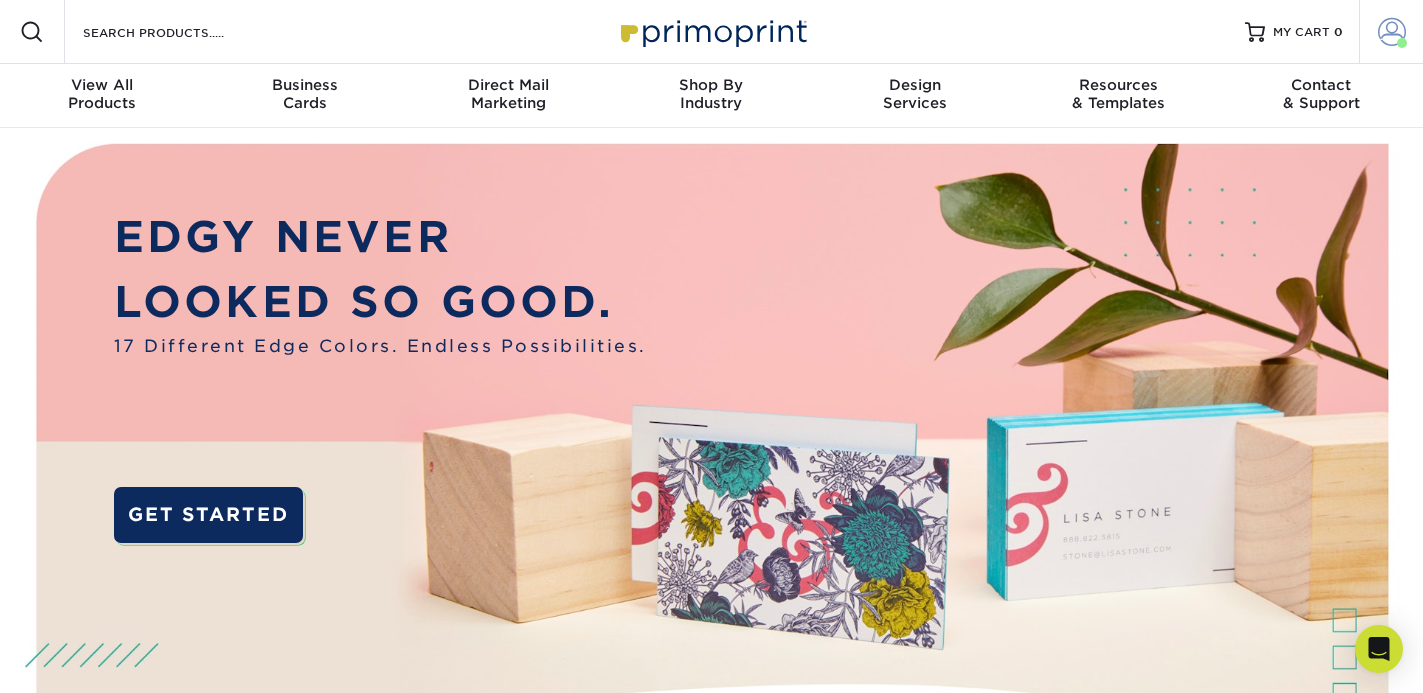 click at bounding box center (1392, 32) 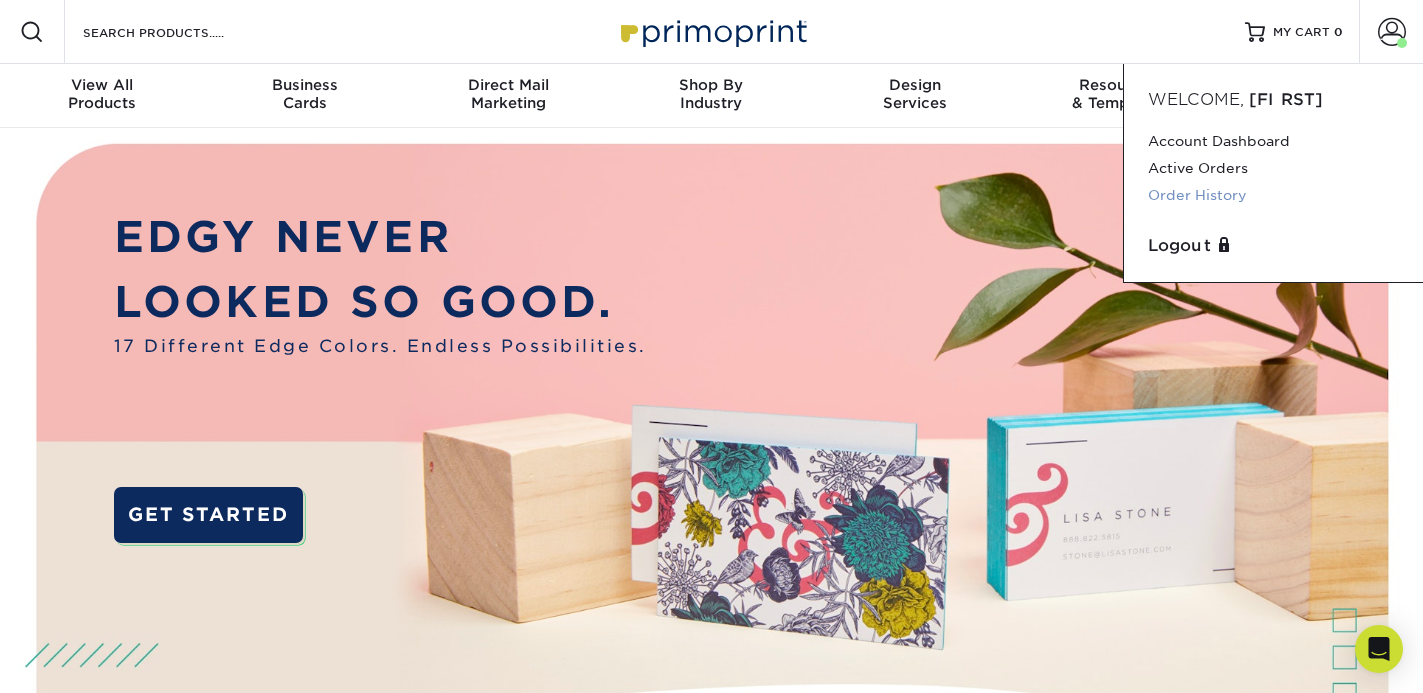 click on "Order History" at bounding box center (1273, 195) 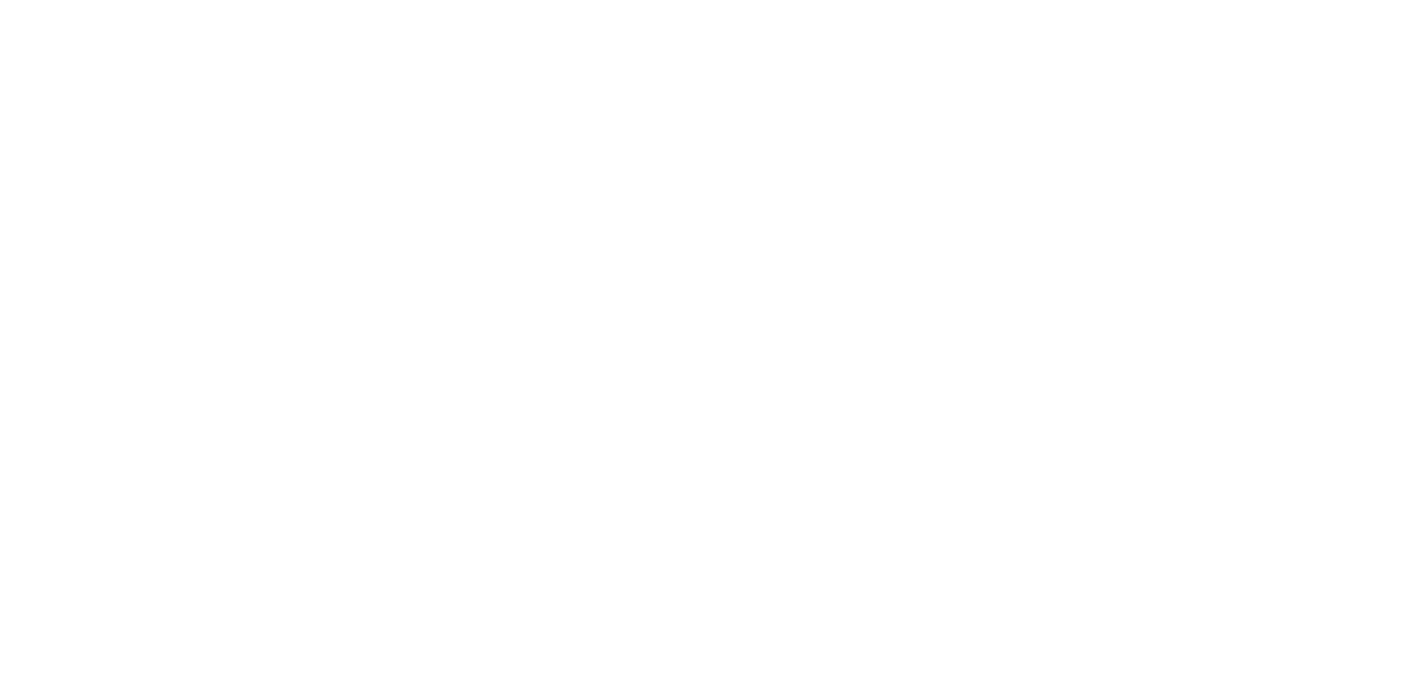 scroll, scrollTop: 0, scrollLeft: 0, axis: both 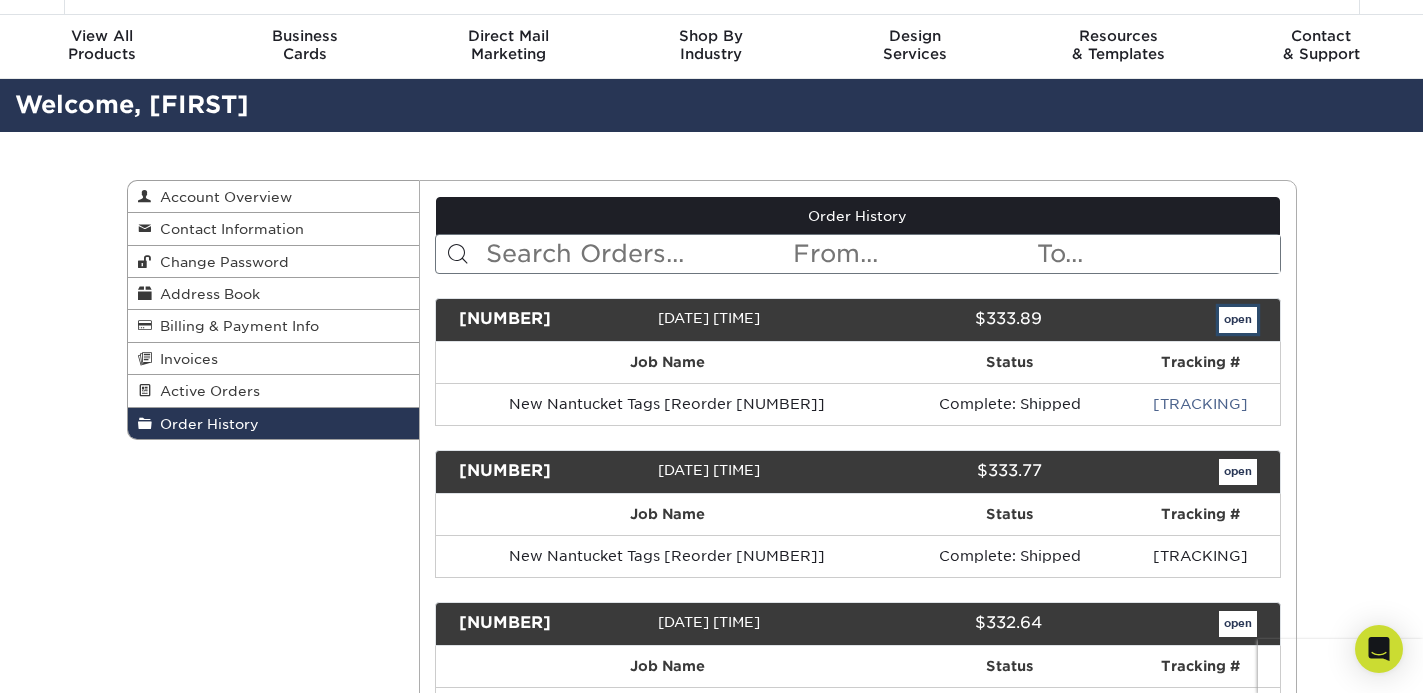 click on "open" at bounding box center (1238, 320) 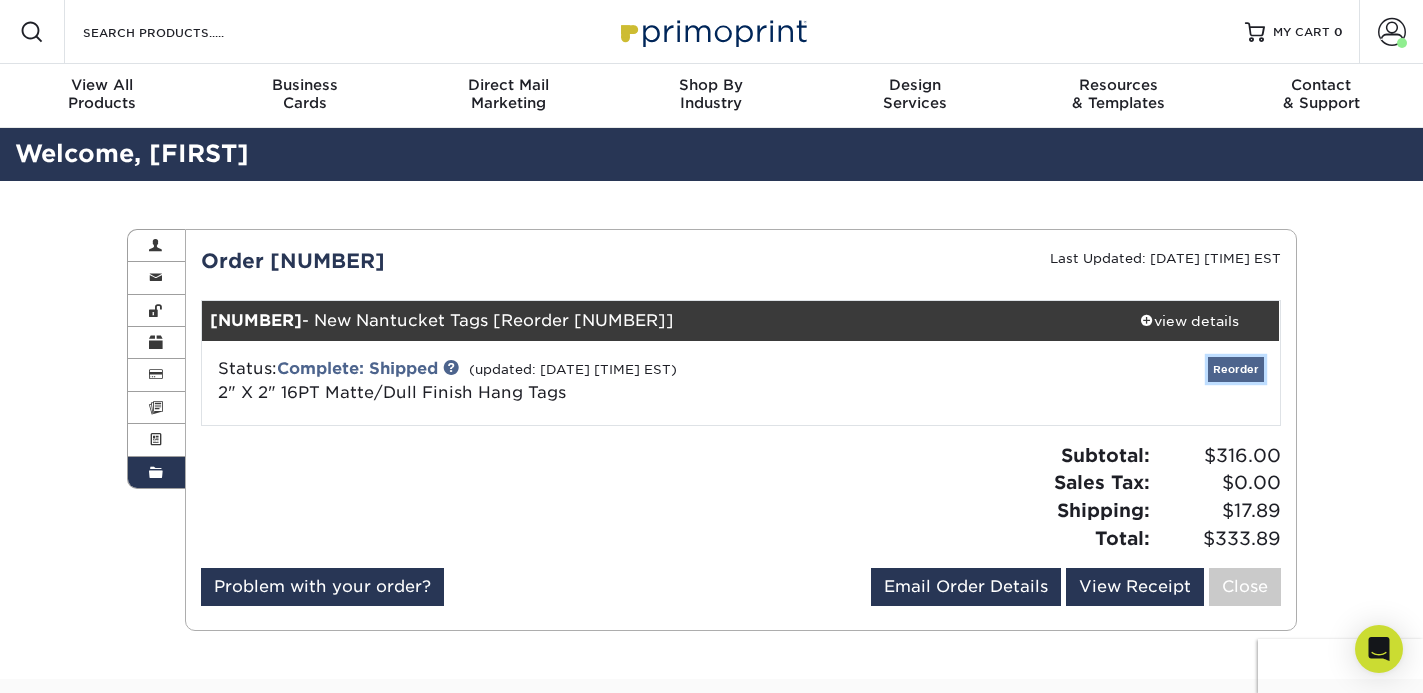click on "Reorder" at bounding box center [1236, 369] 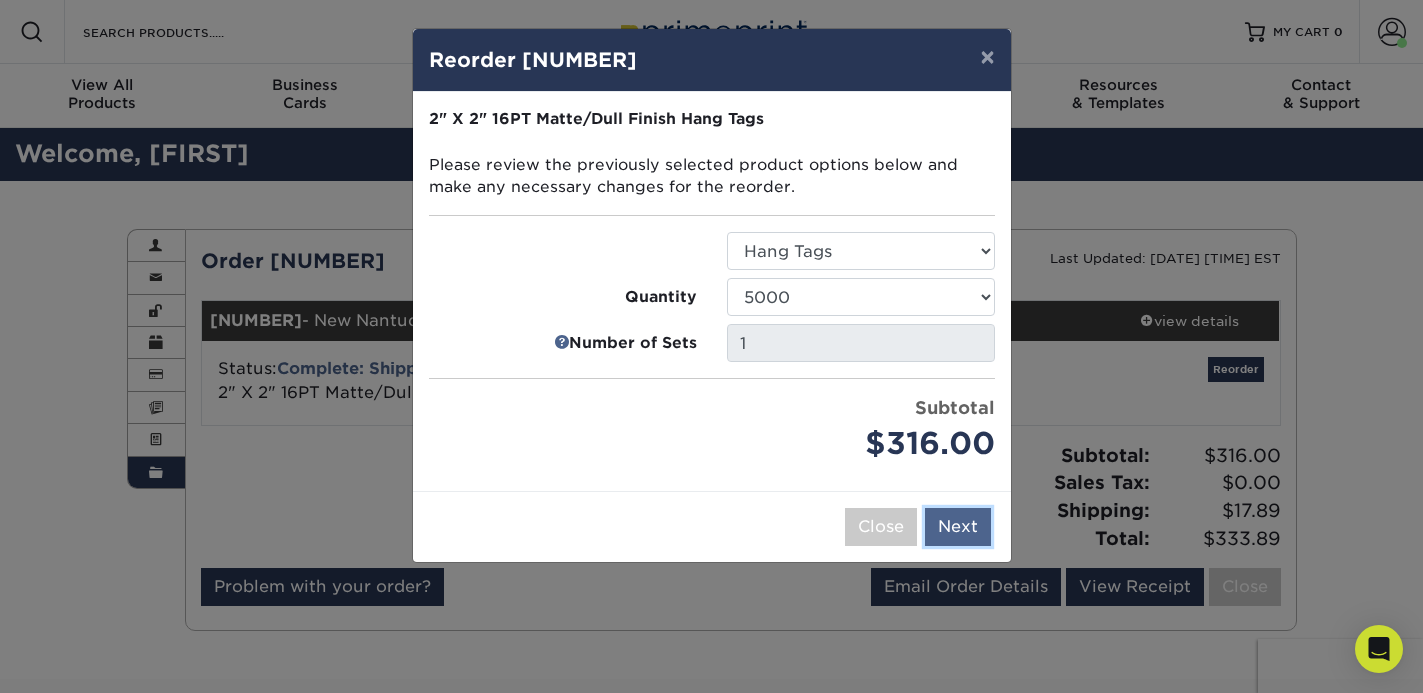 click on "Next" at bounding box center (958, 527) 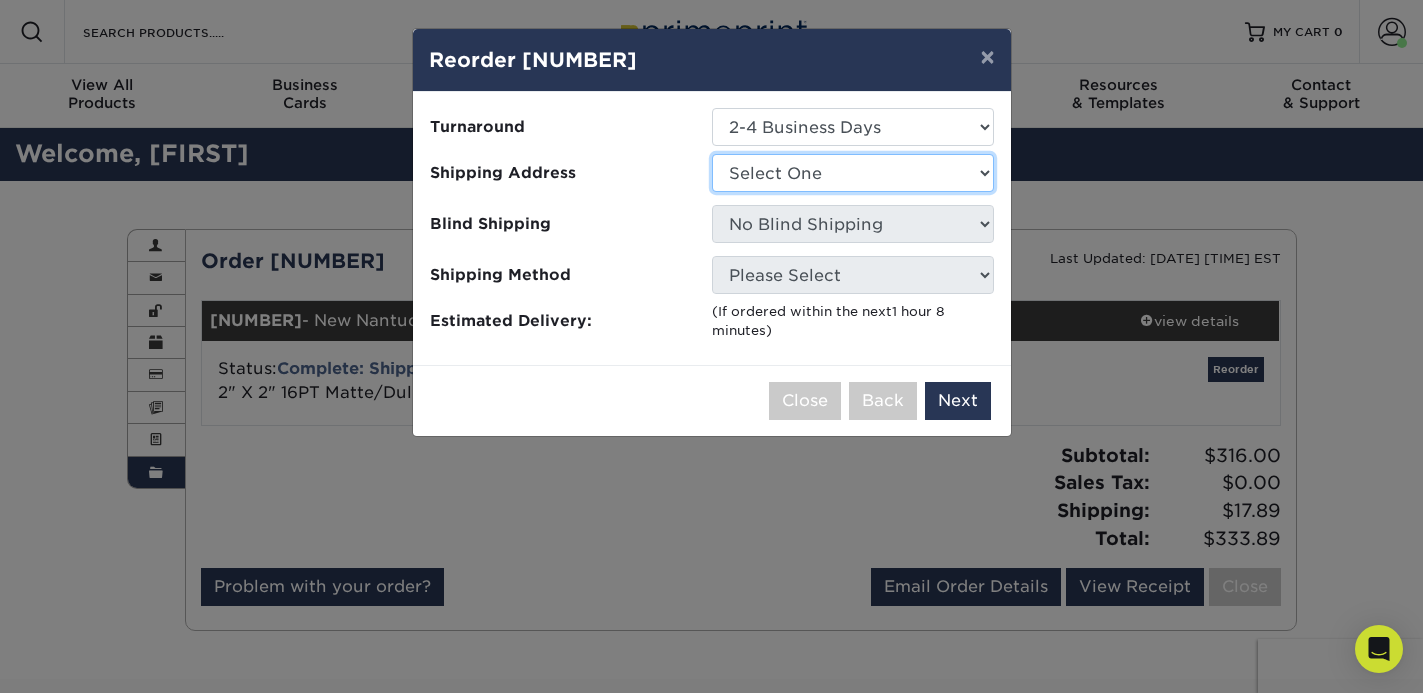 click on "Select One
Chelmsford
Nantucket Shop
Pawsitivity Vail" at bounding box center [853, 173] 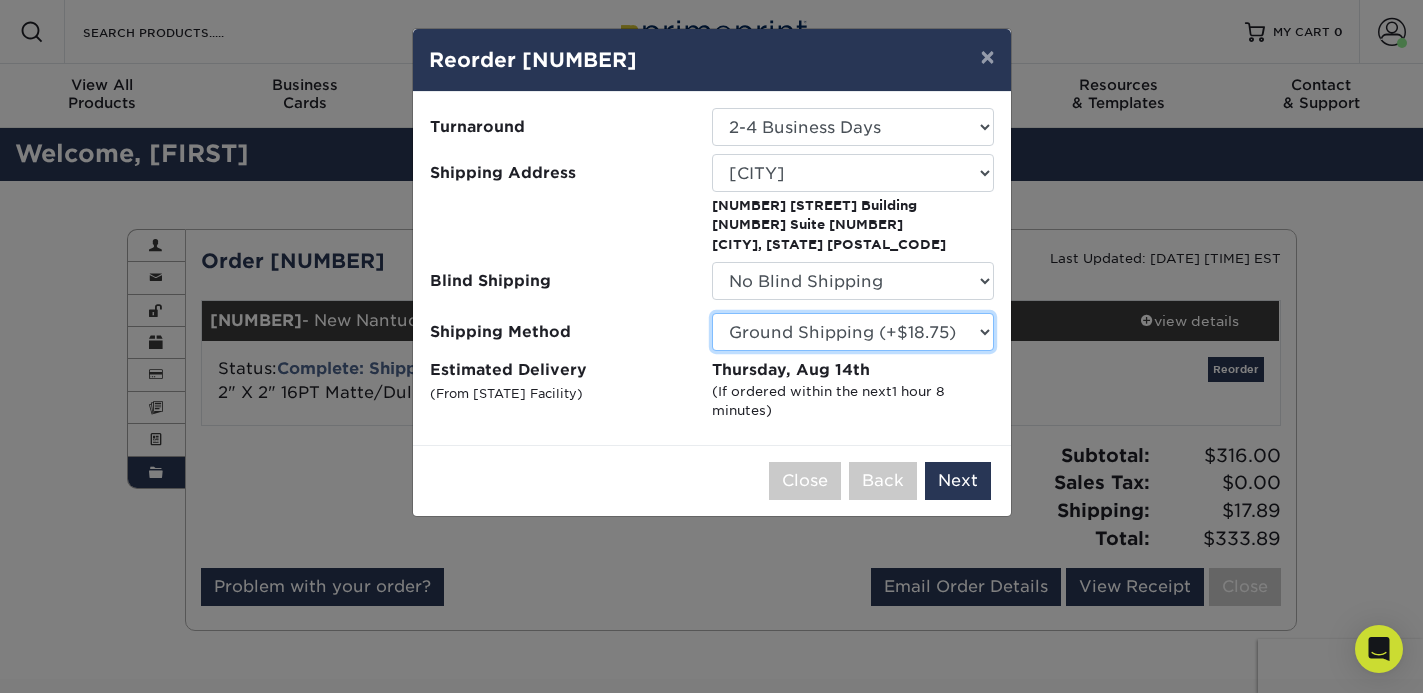 click on "Please Select Ground Shipping (+$18.75) 3 Day Shipping Service (+$26.78) 2 Day Air Shipping (+$29.05) Next Day Shipping by 5pm (+$38.46) Next Day Shipping by 12 noon (+$42.00) Next Day Air Early A.M. (+$244.27)" at bounding box center (853, 332) 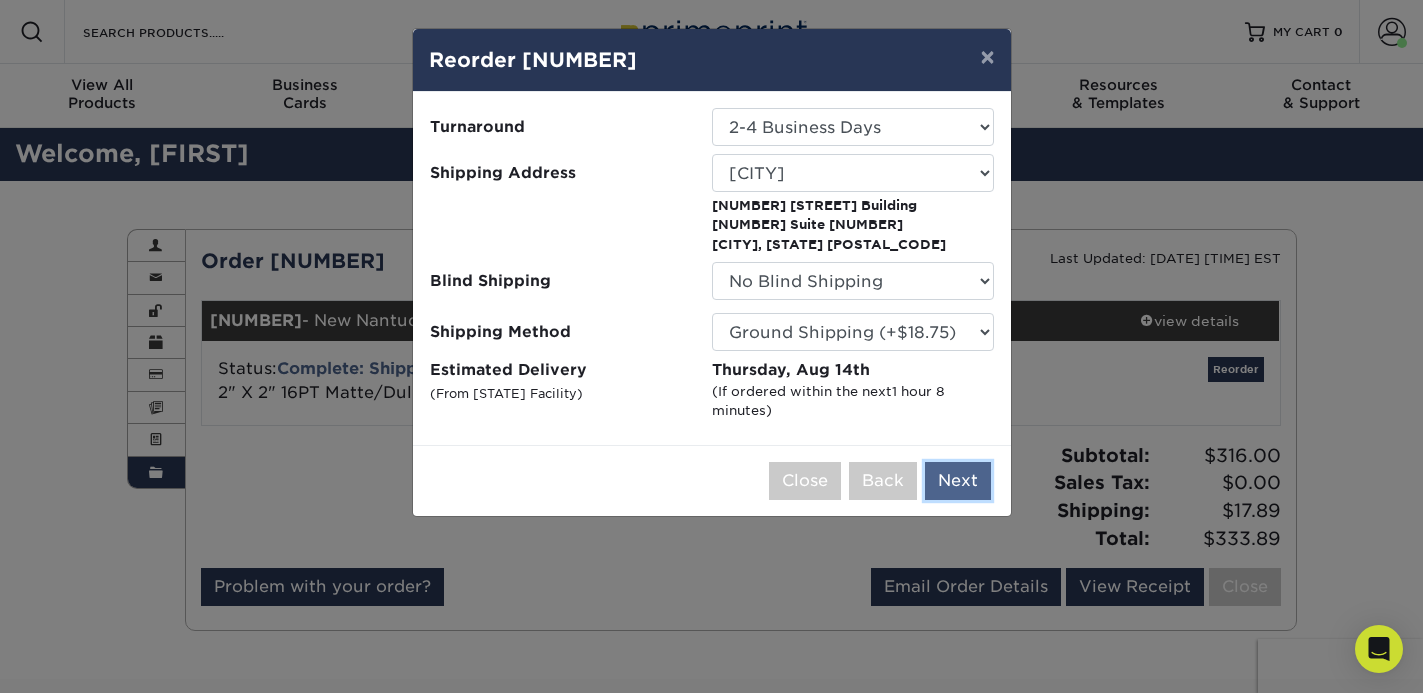 click on "Next" at bounding box center (958, 481) 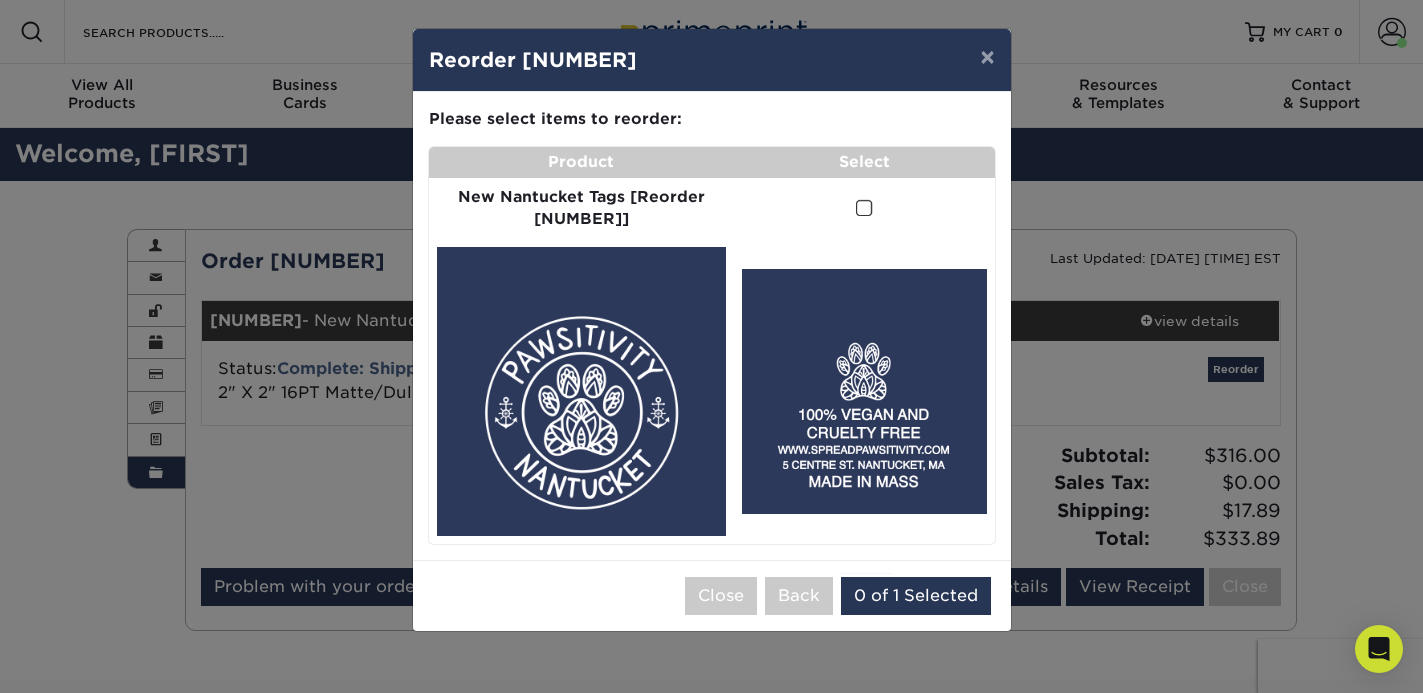 click at bounding box center (864, 208) 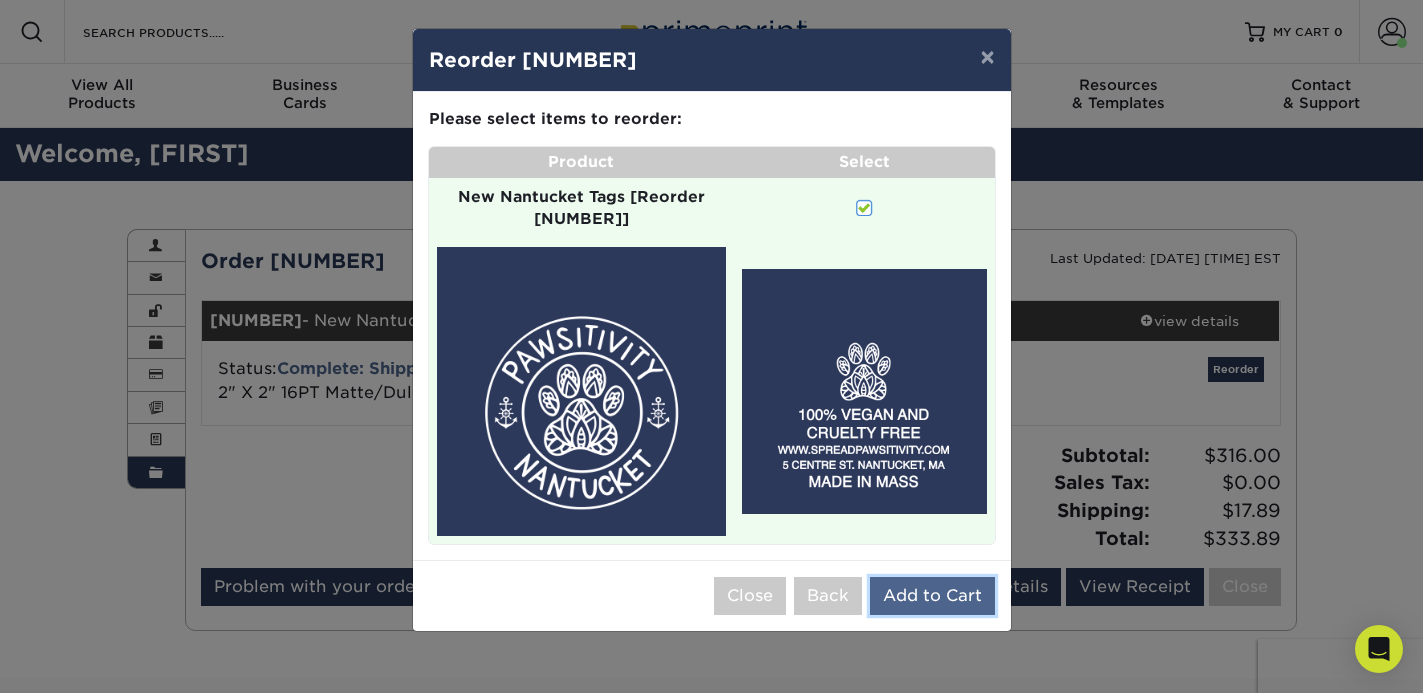 click on "Add to Cart" at bounding box center (932, 596) 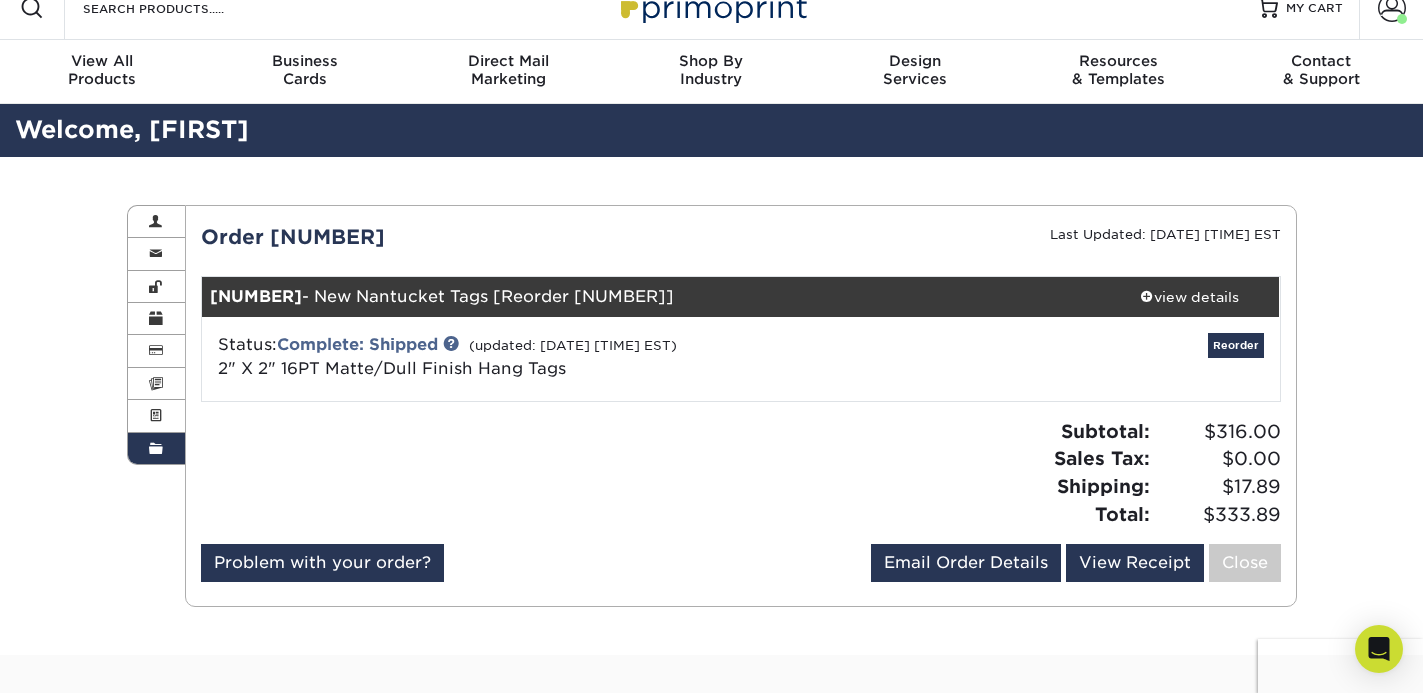scroll, scrollTop: 0, scrollLeft: 0, axis: both 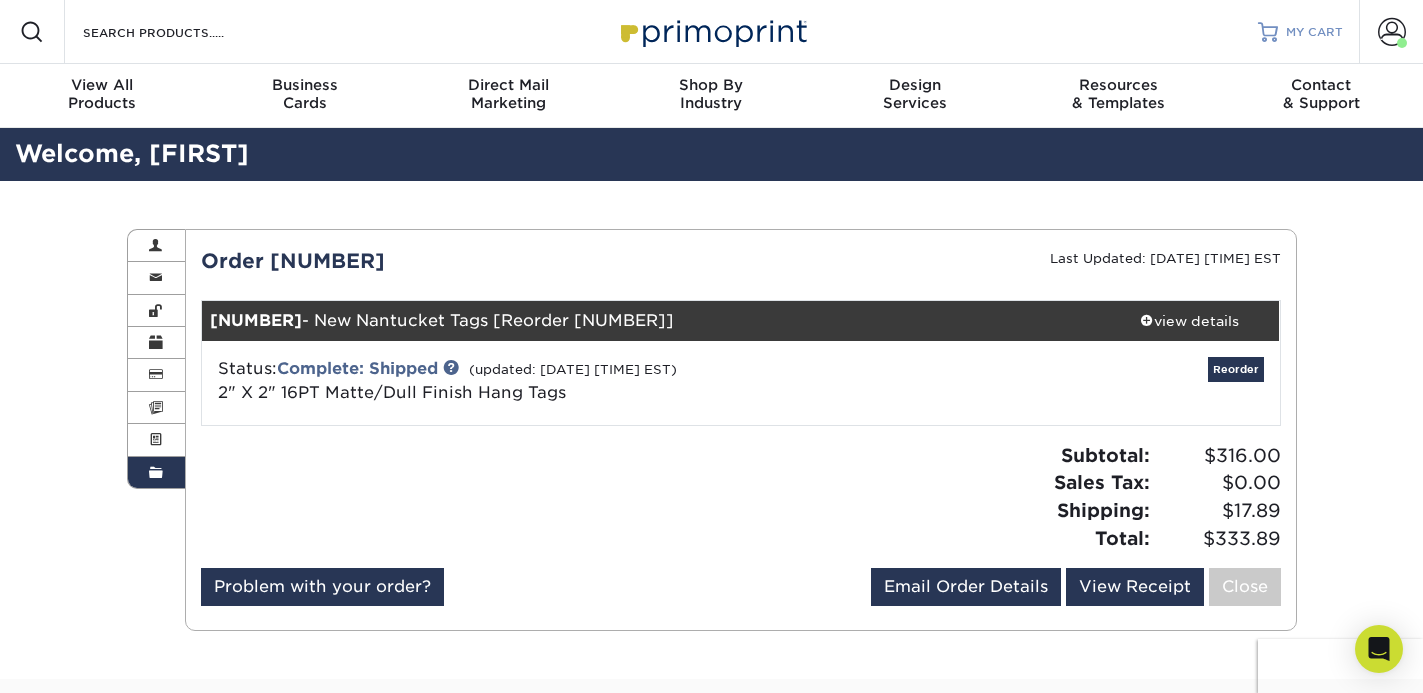 click on "MY CART" at bounding box center (1314, 32) 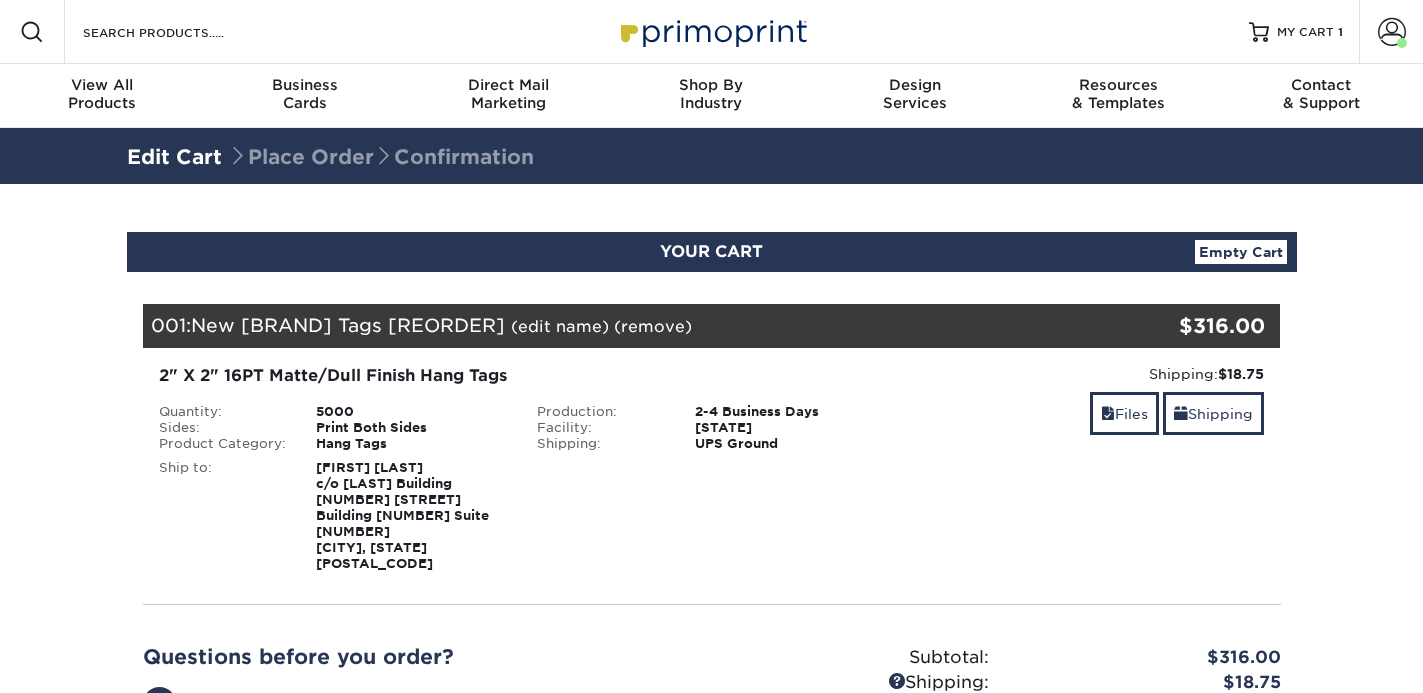 scroll, scrollTop: 0, scrollLeft: 0, axis: both 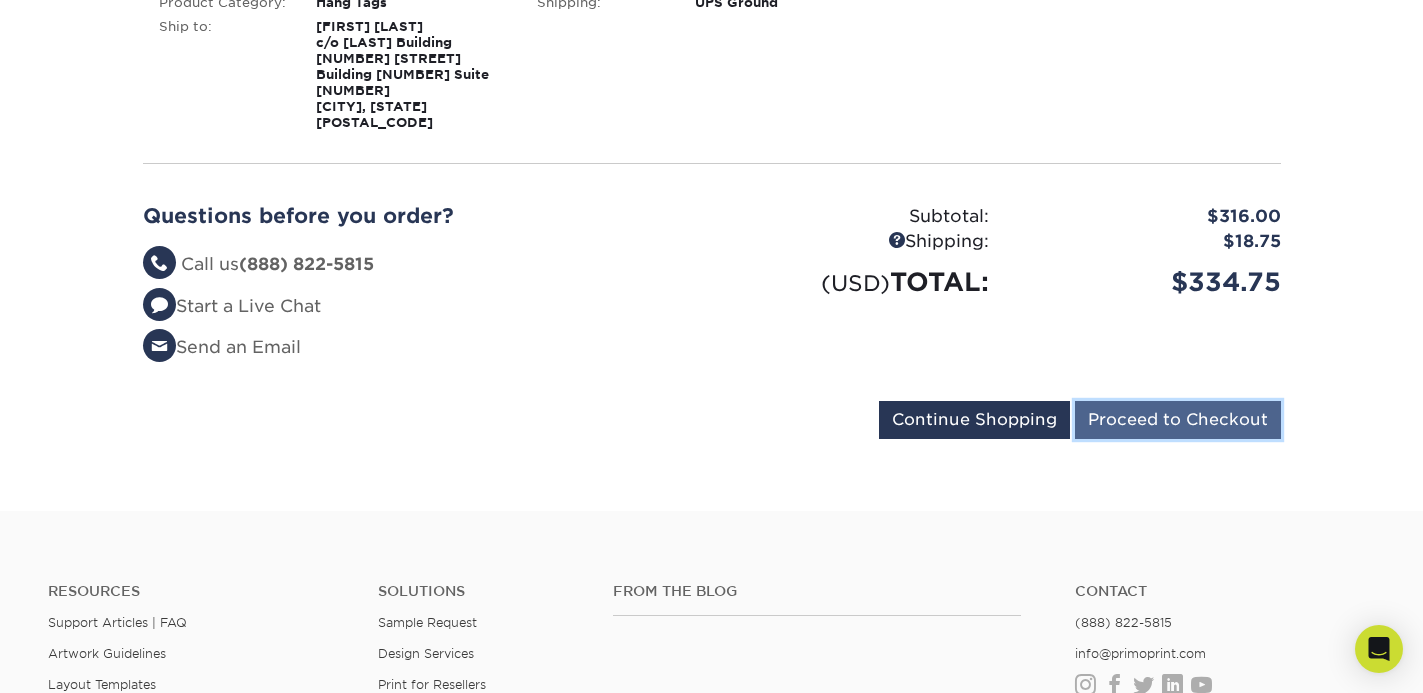 click on "Proceed to Checkout" at bounding box center (1178, 420) 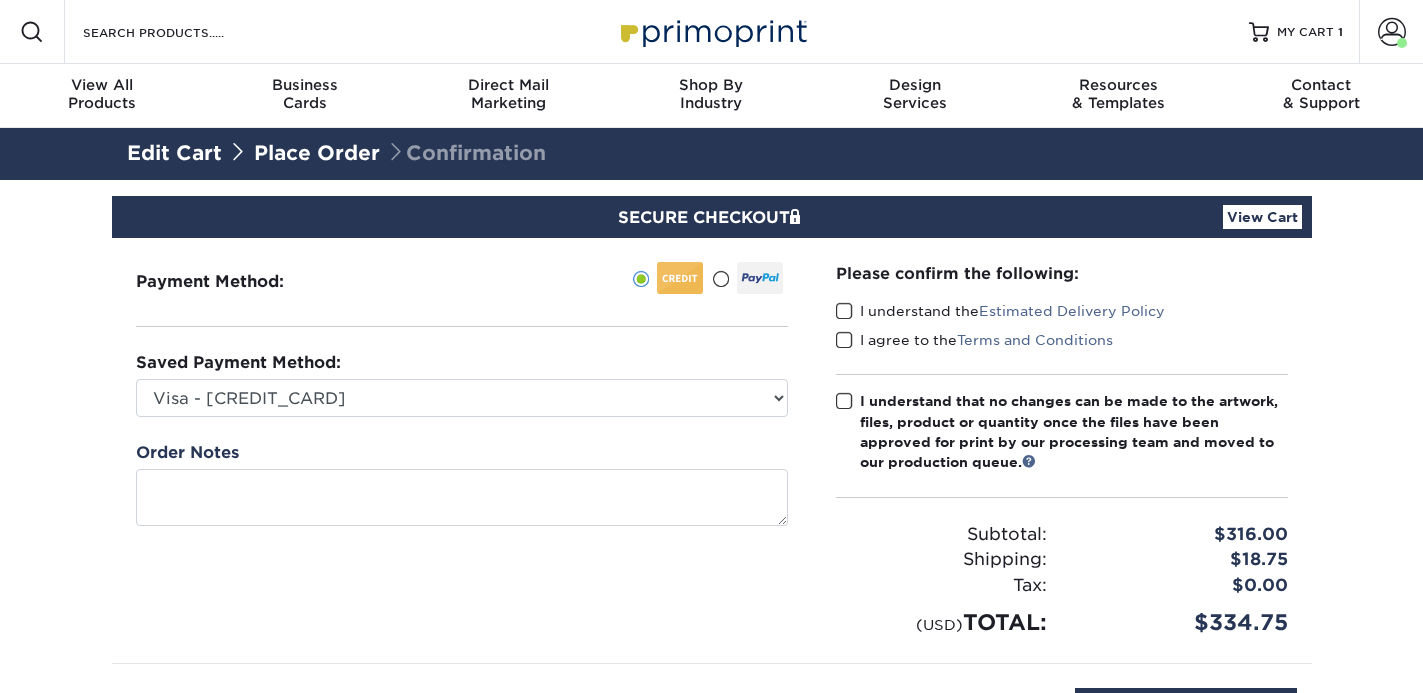 scroll, scrollTop: 0, scrollLeft: 0, axis: both 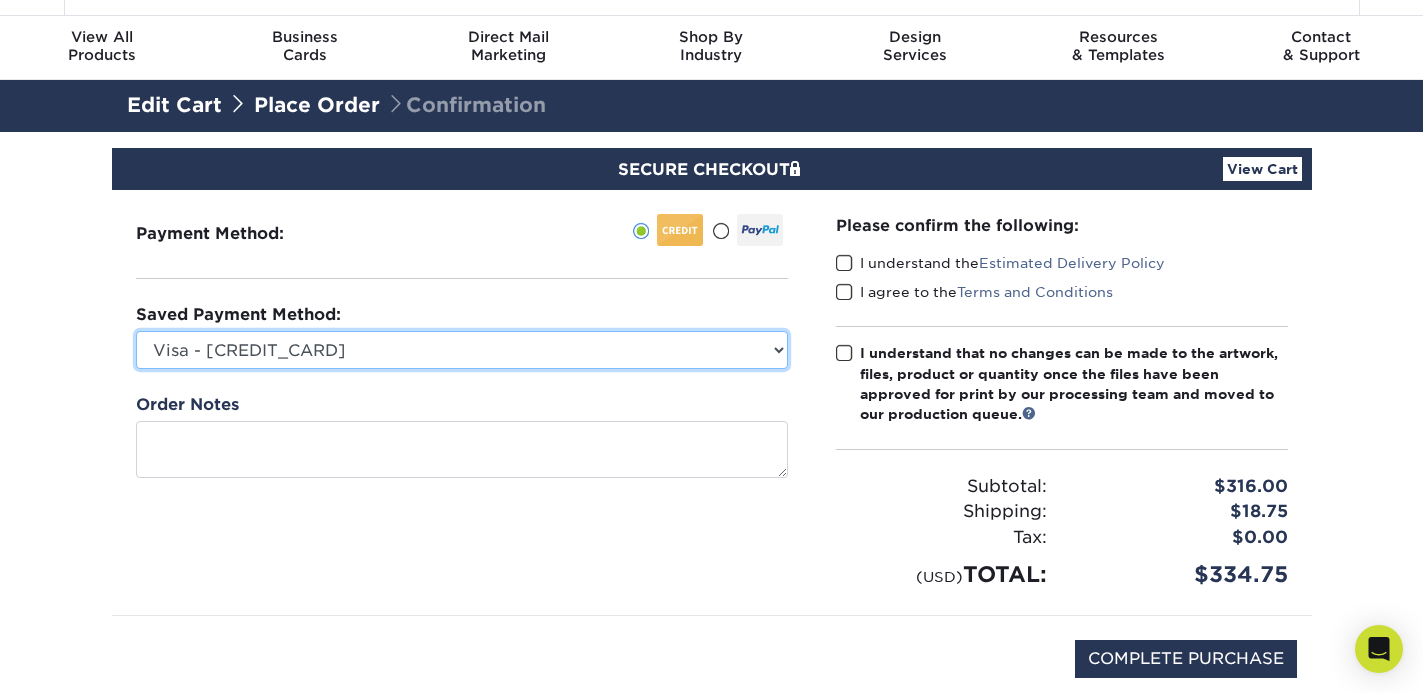 click on "Visa - XXXX4834 Visa - XXXX6815 Visa - XXXX2781 New Credit Card" at bounding box center (462, 350) 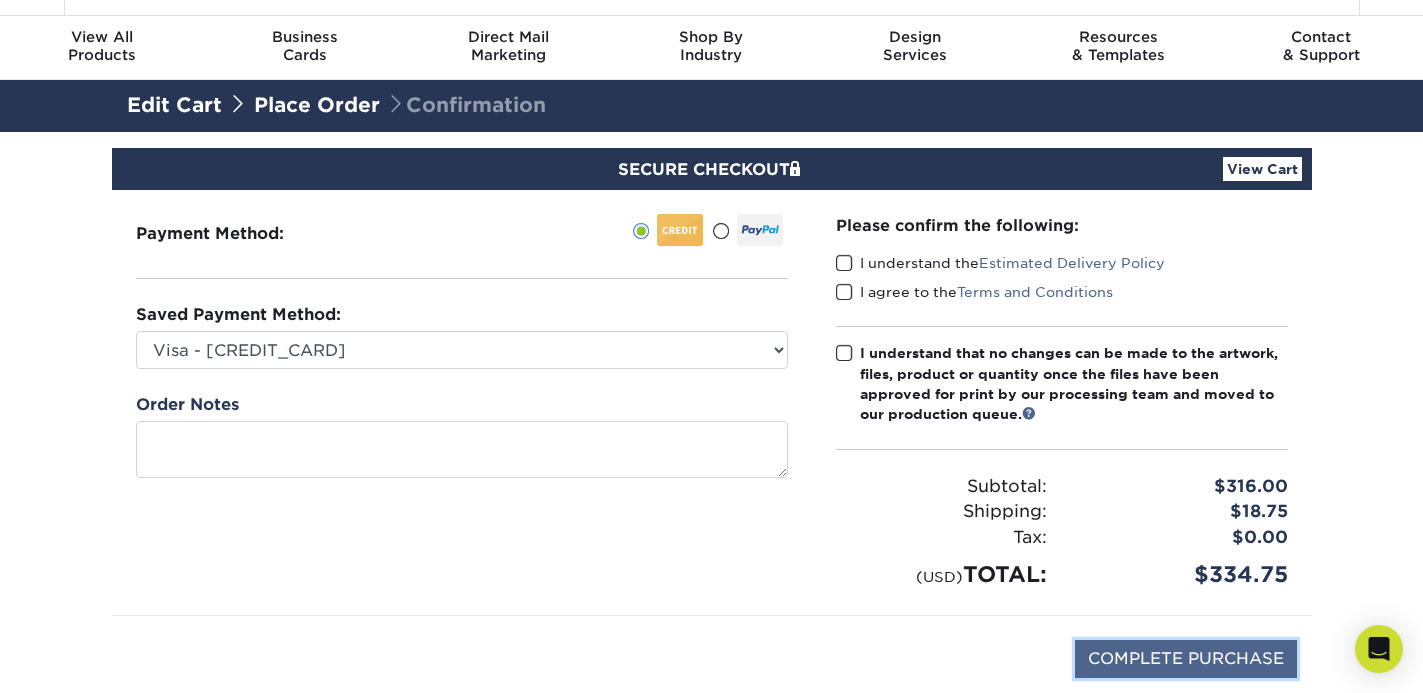 click on "COMPLETE PURCHASE" at bounding box center (1186, 659) 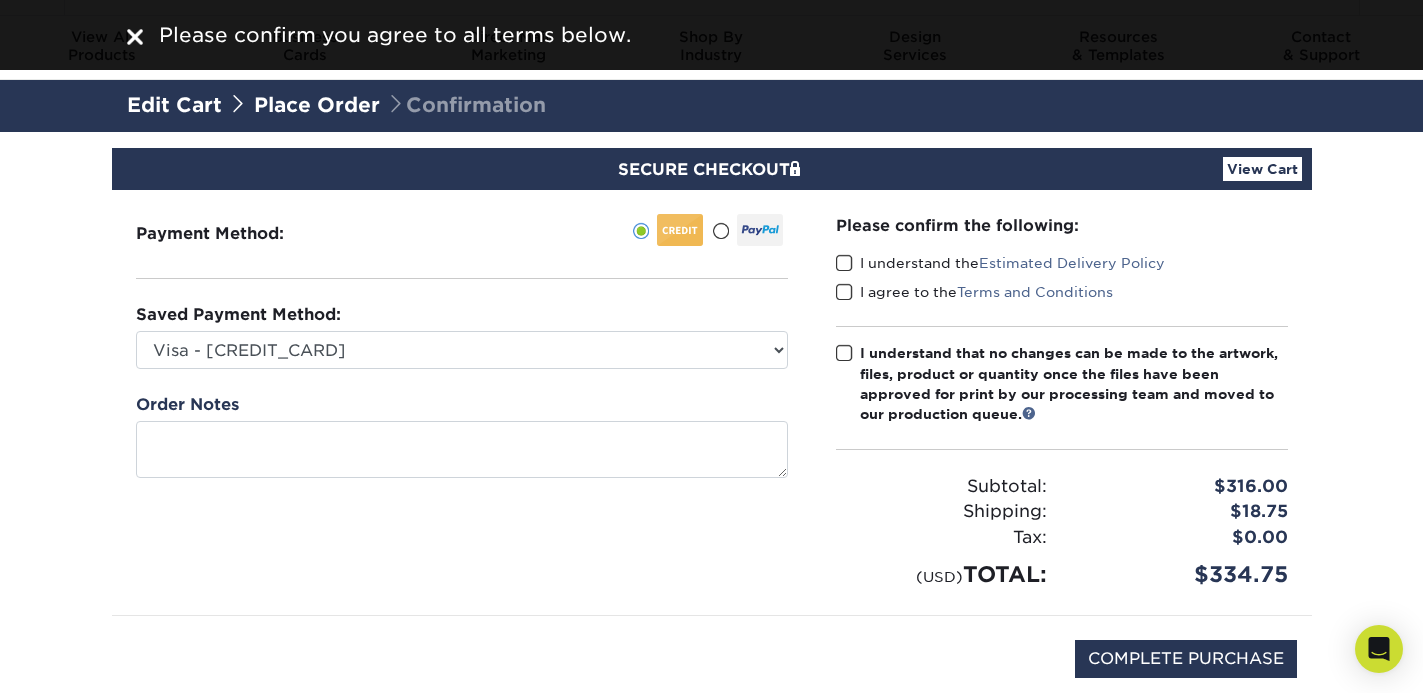 click at bounding box center (844, 263) 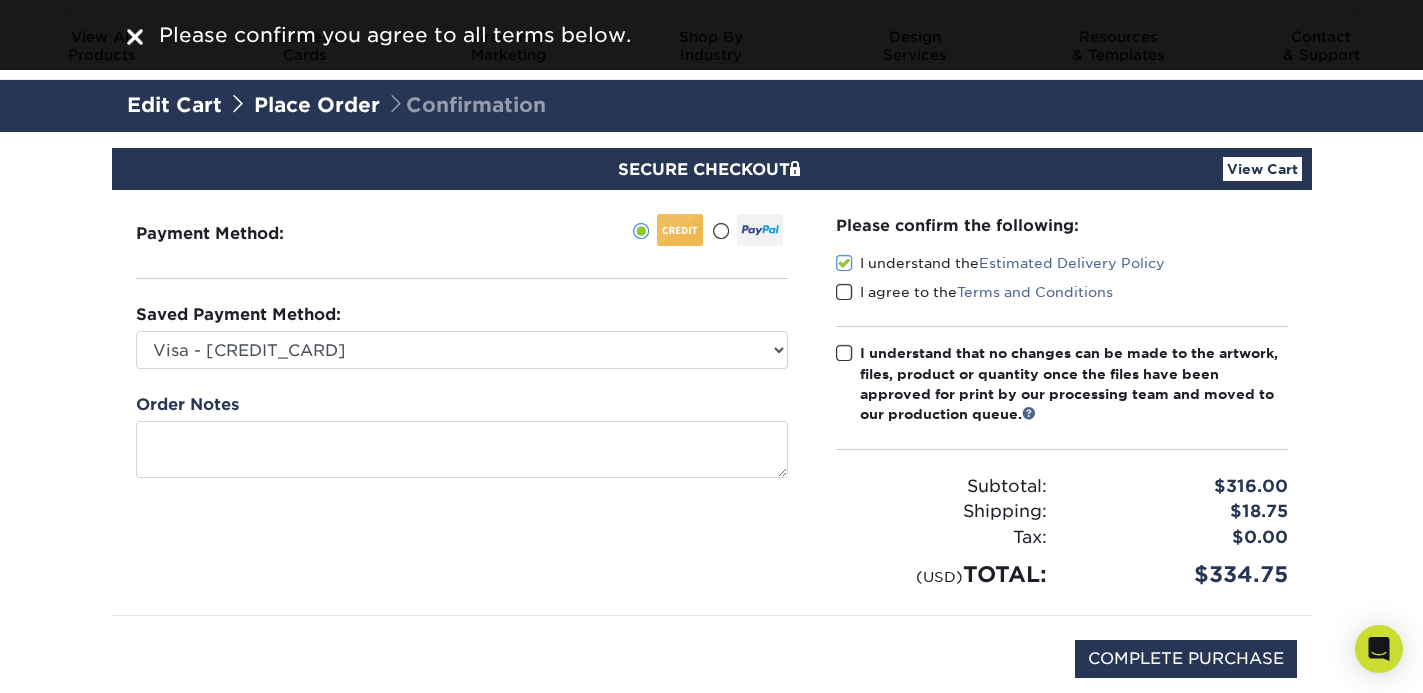 click at bounding box center [844, 292] 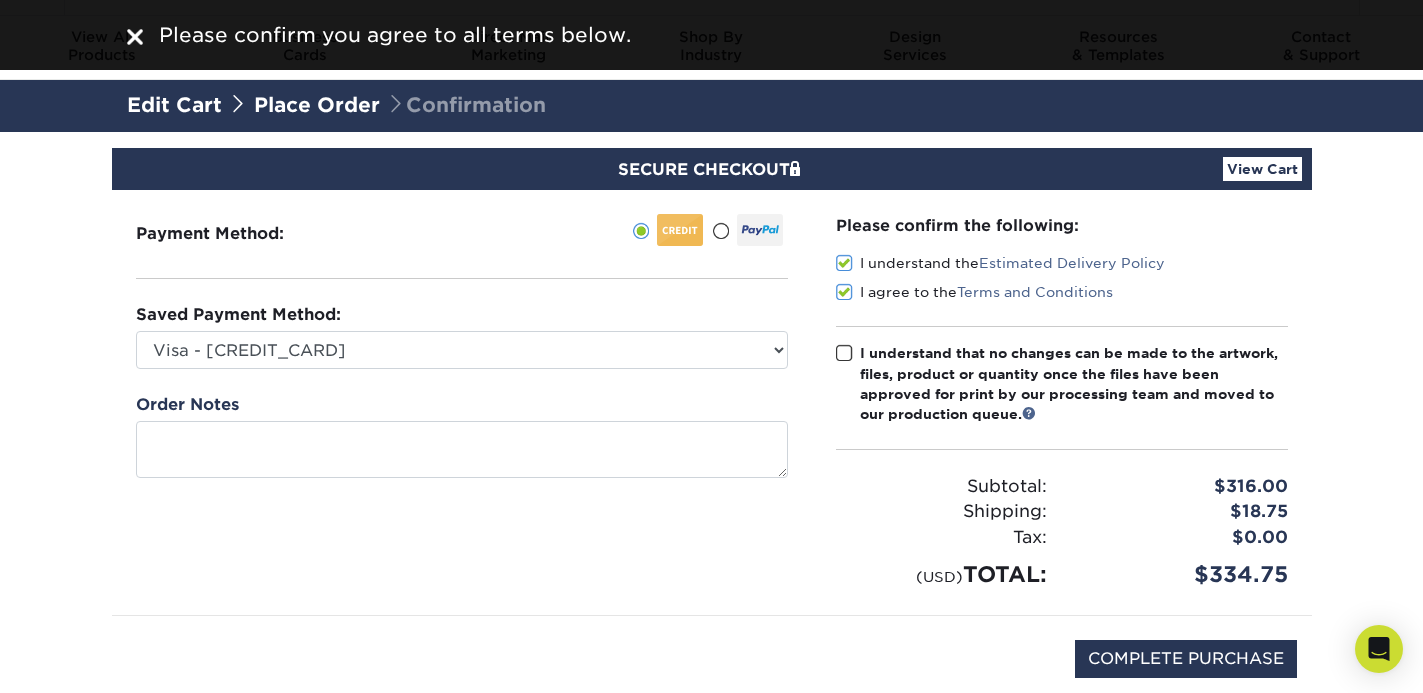 click at bounding box center (844, 353) 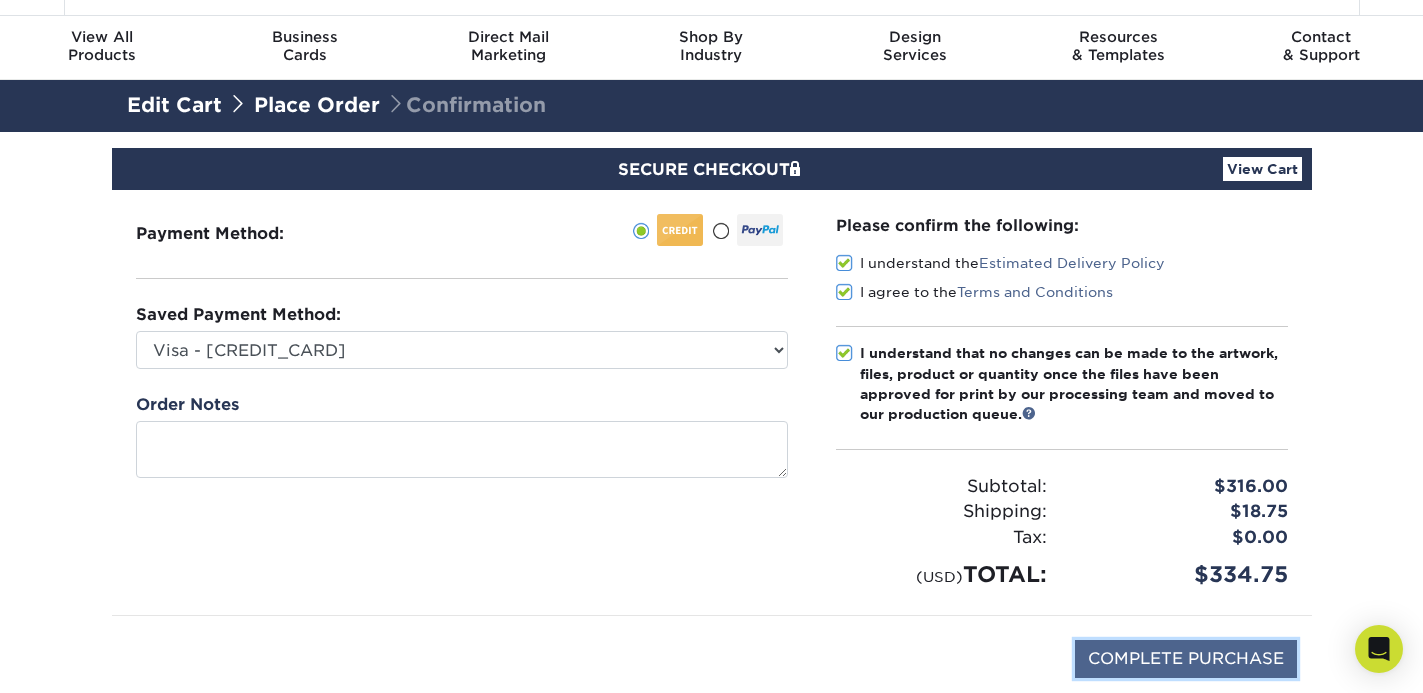 click on "COMPLETE PURCHASE" at bounding box center [1186, 659] 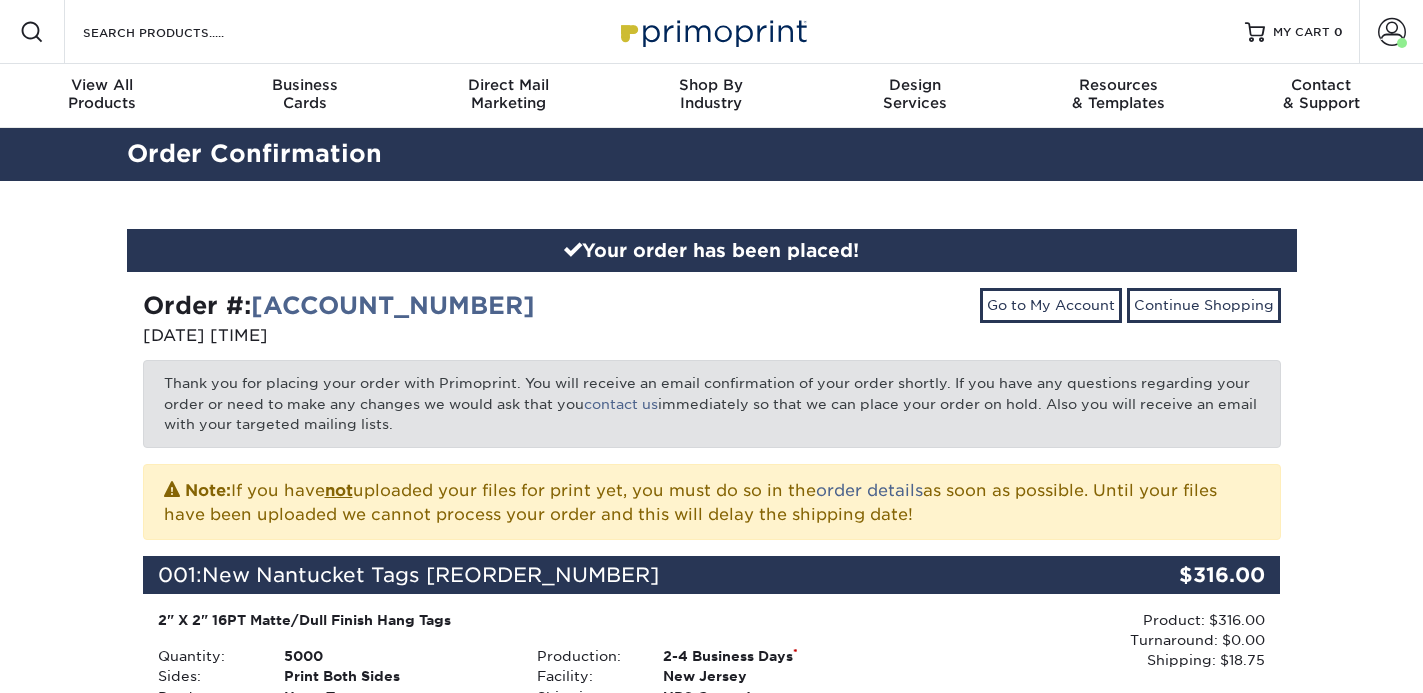 scroll, scrollTop: 0, scrollLeft: 0, axis: both 